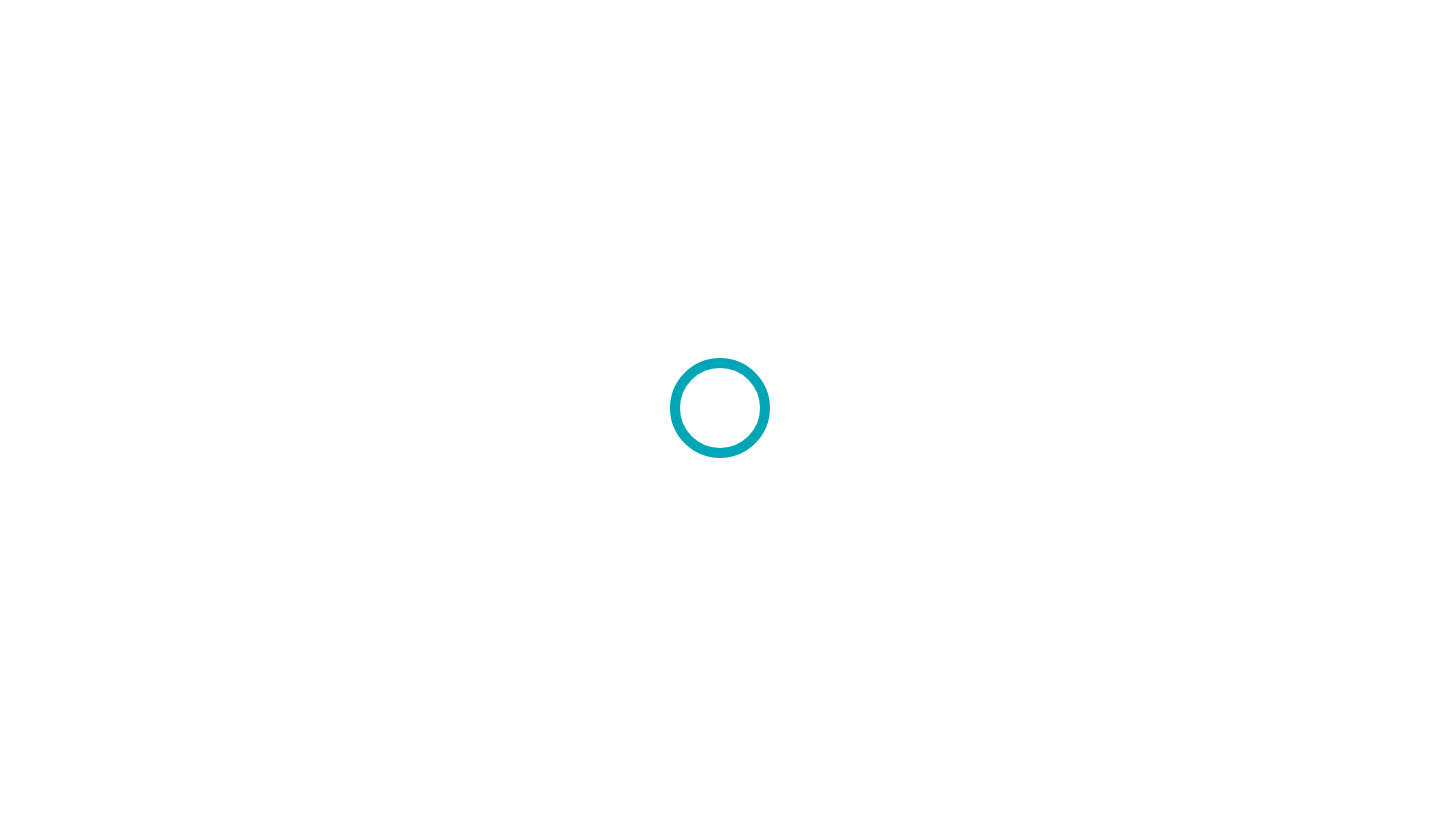 scroll, scrollTop: 0, scrollLeft: 0, axis: both 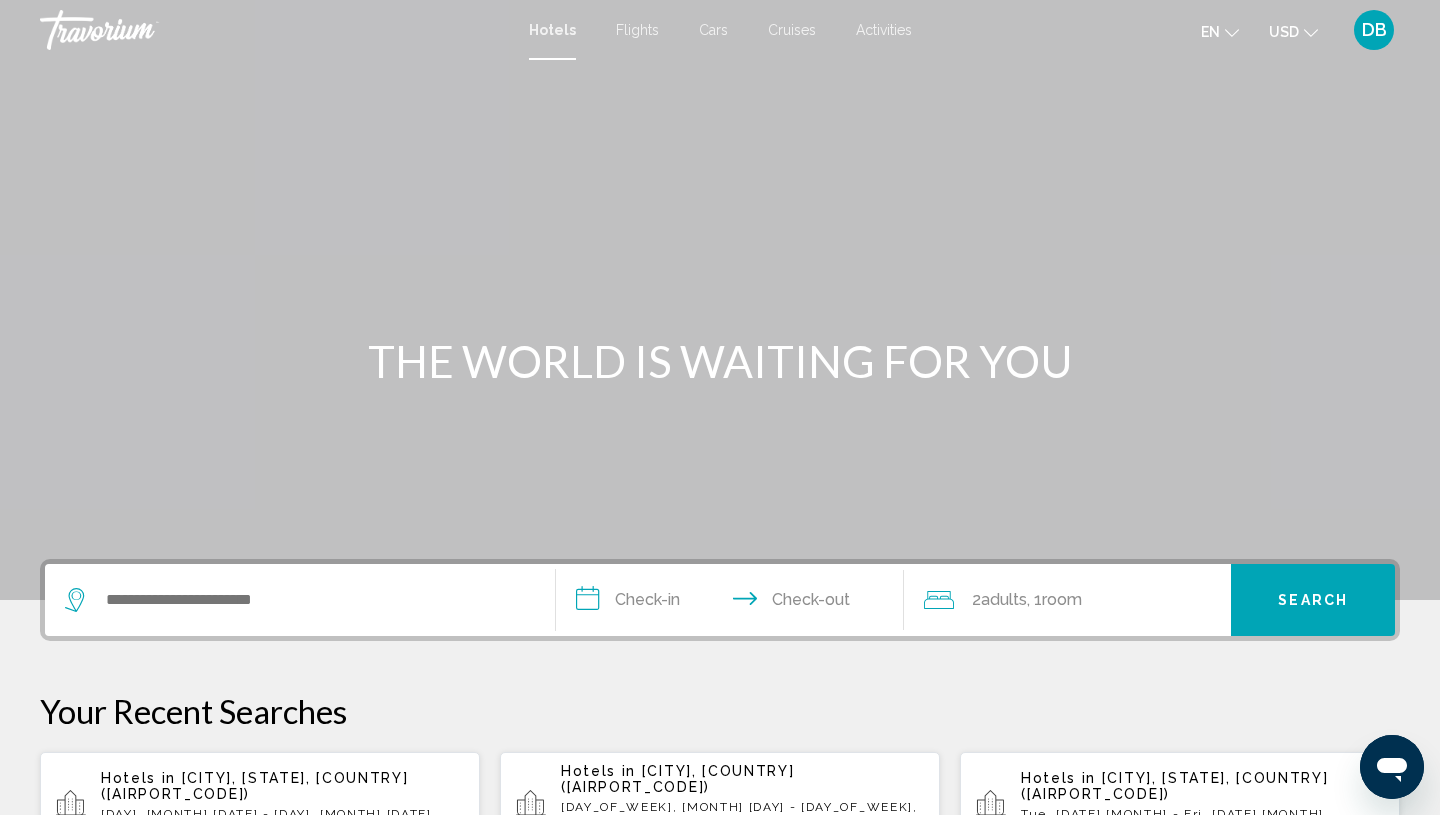 click on "Activities" at bounding box center (884, 30) 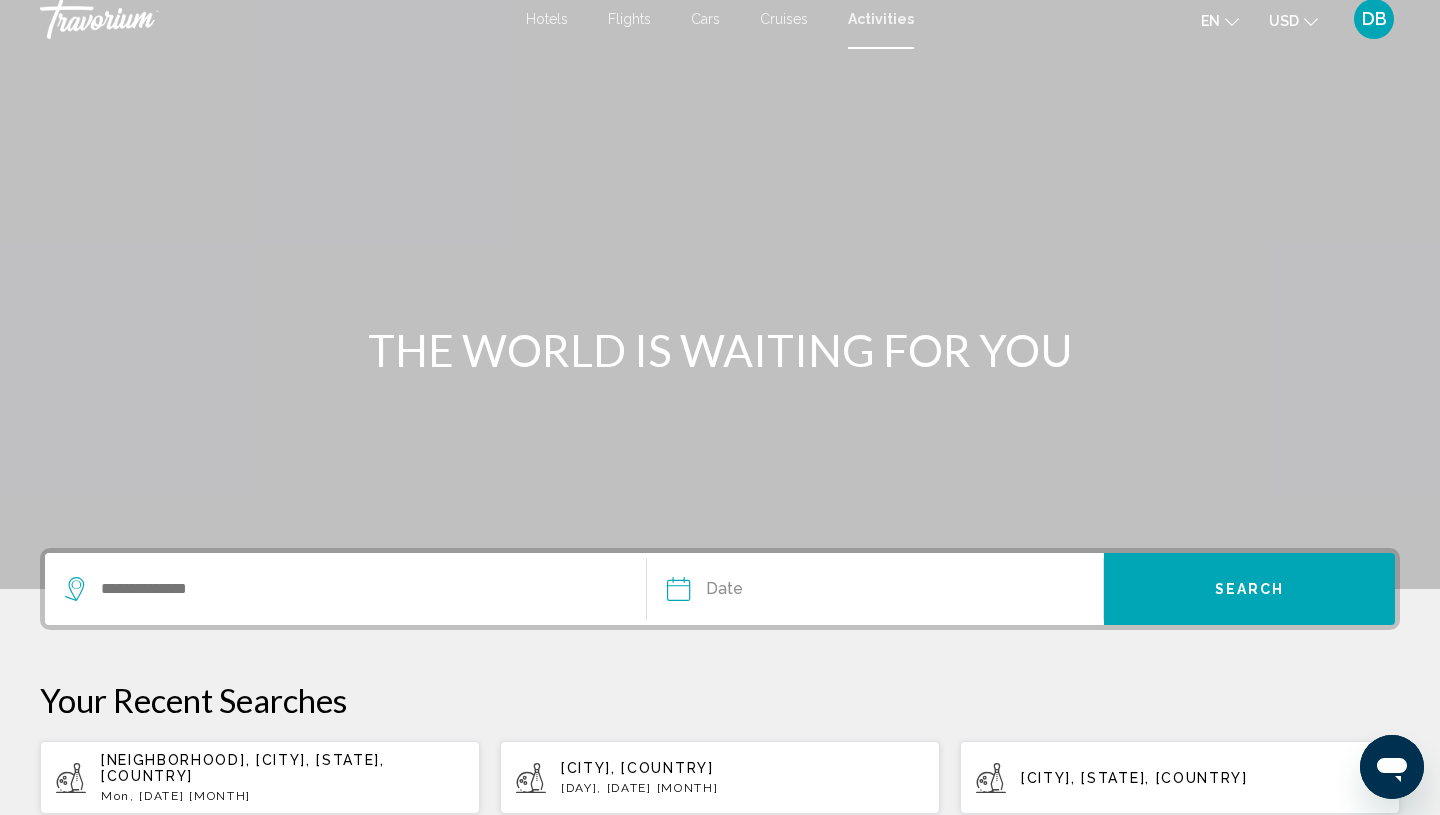 scroll, scrollTop: 18, scrollLeft: 0, axis: vertical 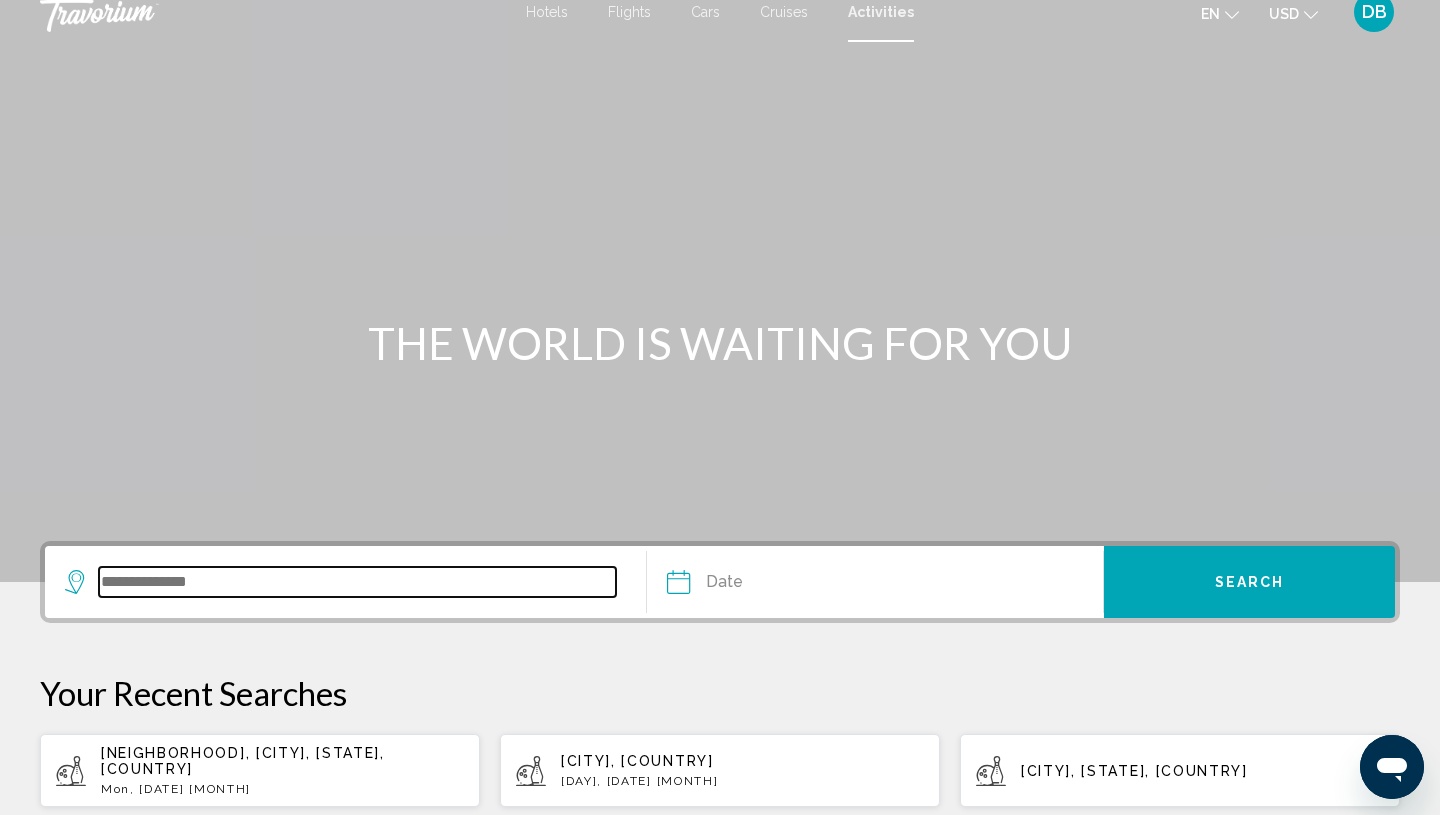 click at bounding box center [357, 582] 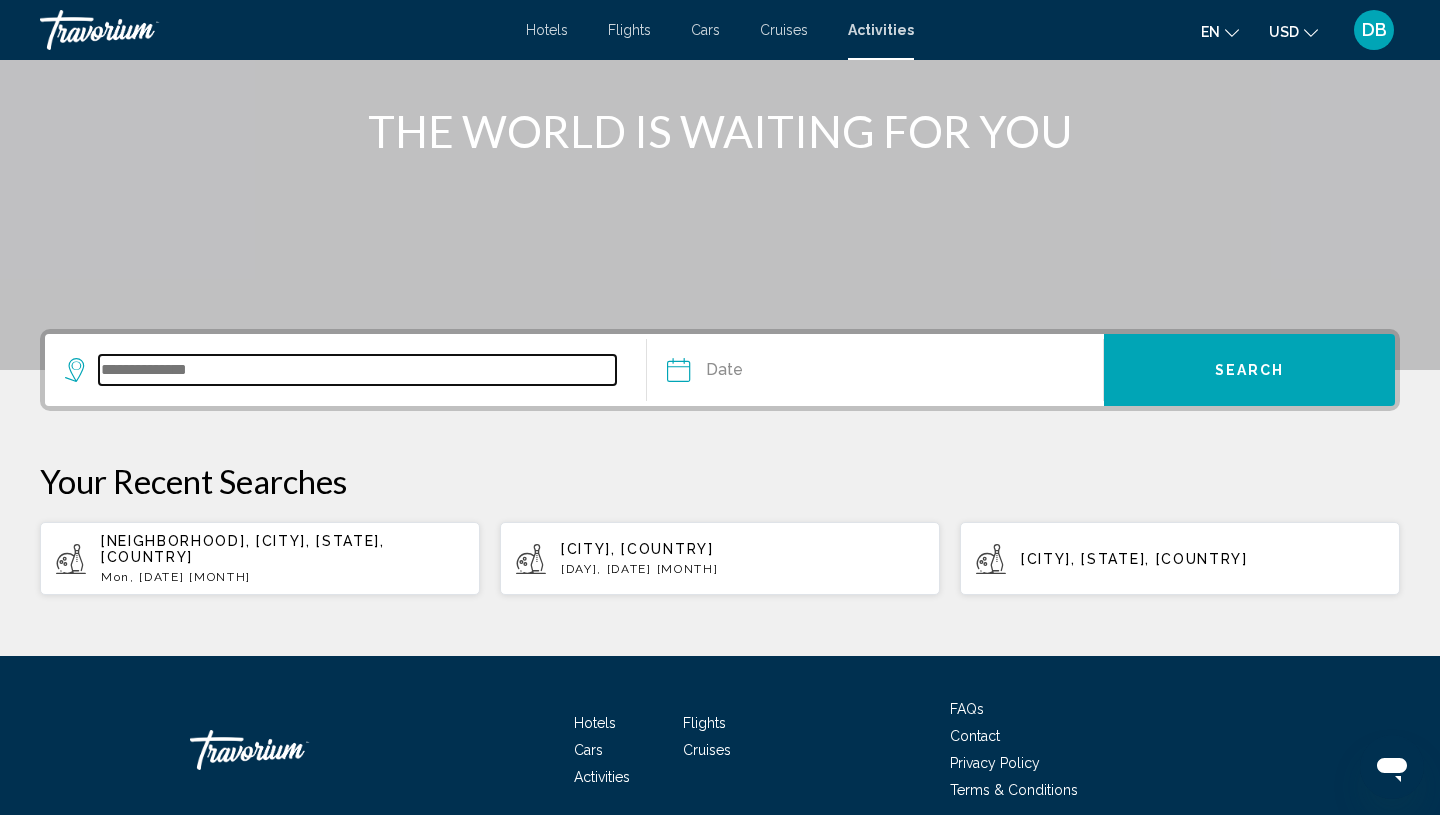 scroll, scrollTop: 300, scrollLeft: 0, axis: vertical 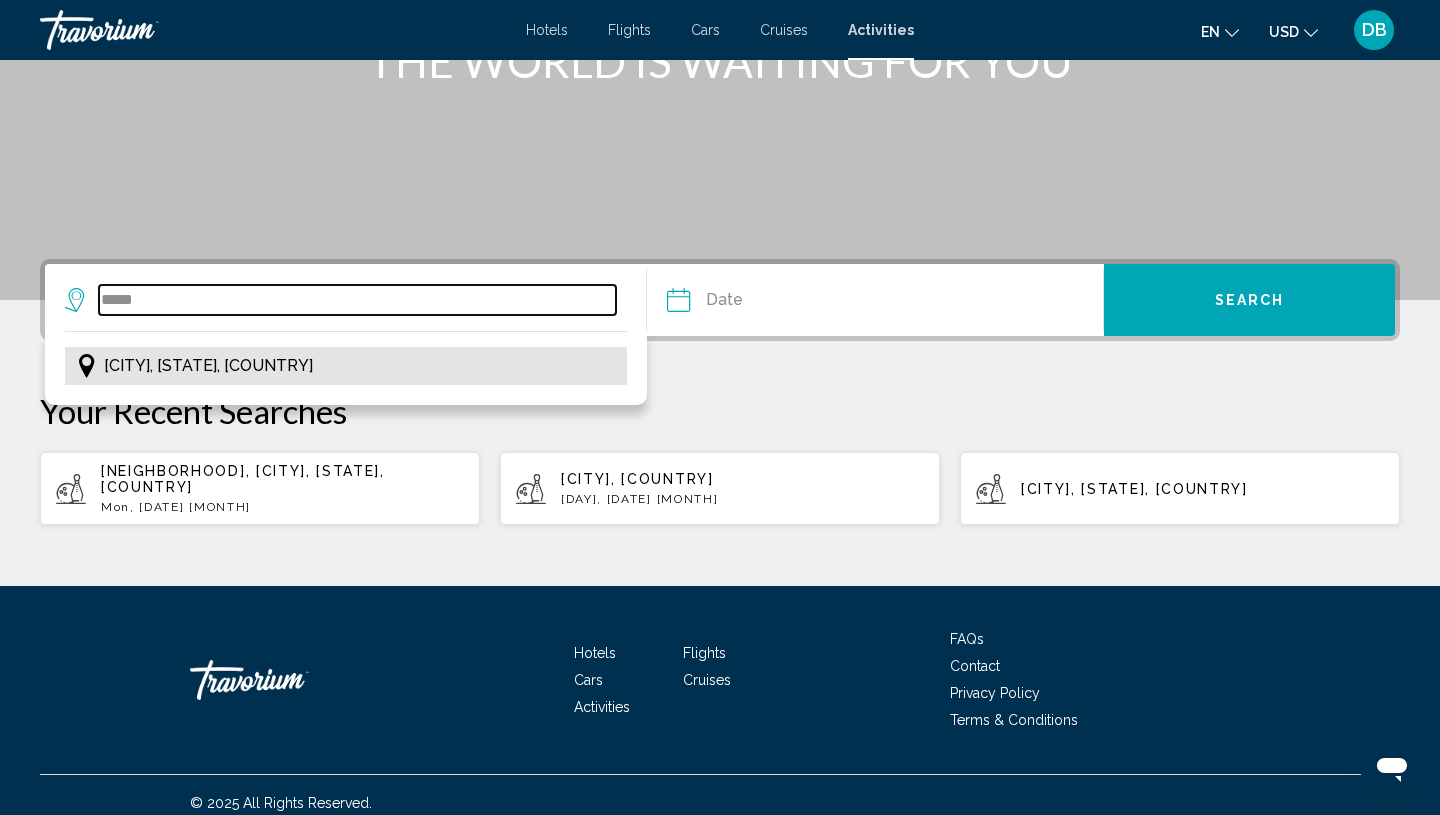 type on "*****" 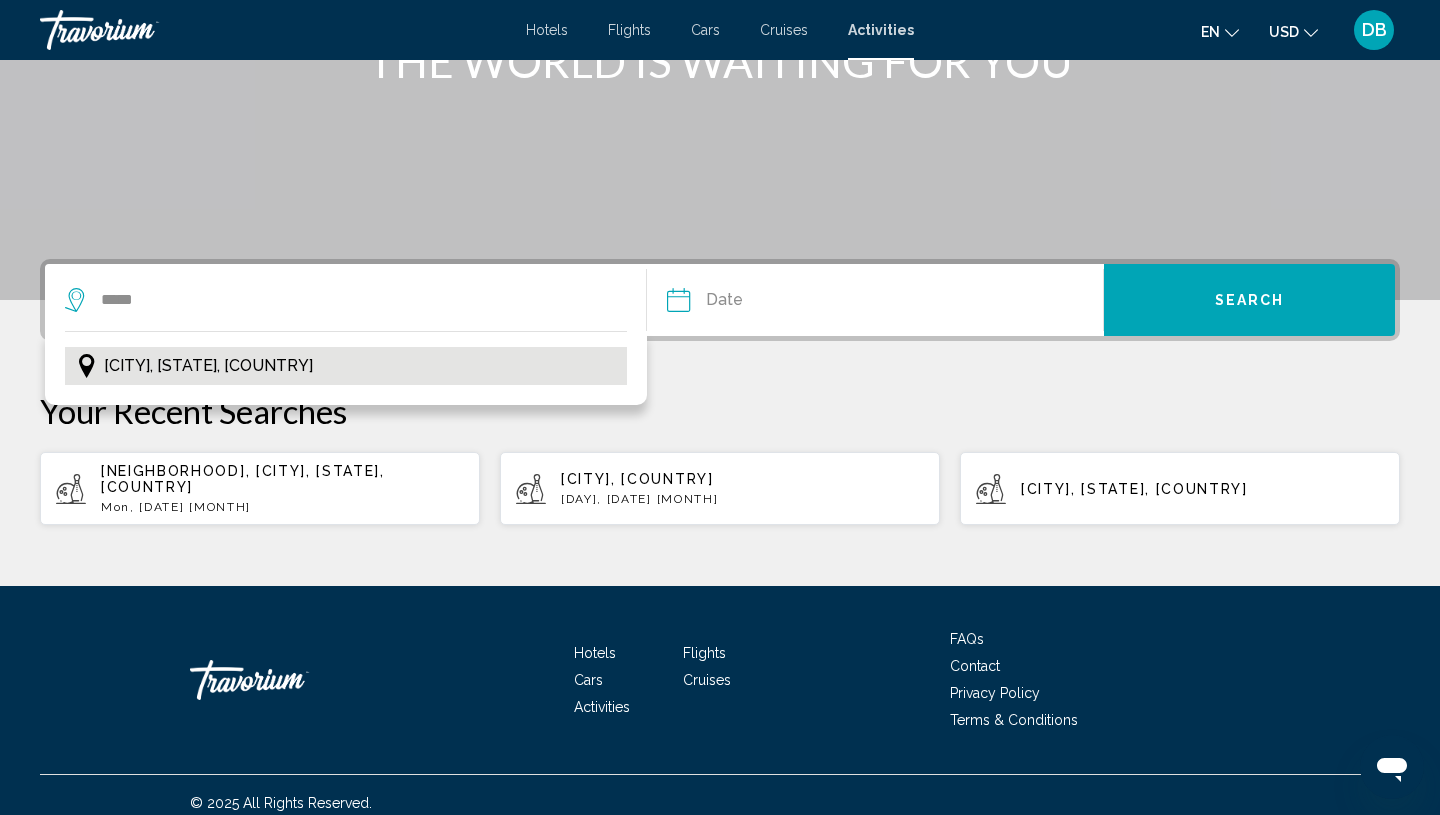 click on "[CITY], [STATE], [COUNTRY]" at bounding box center [208, 366] 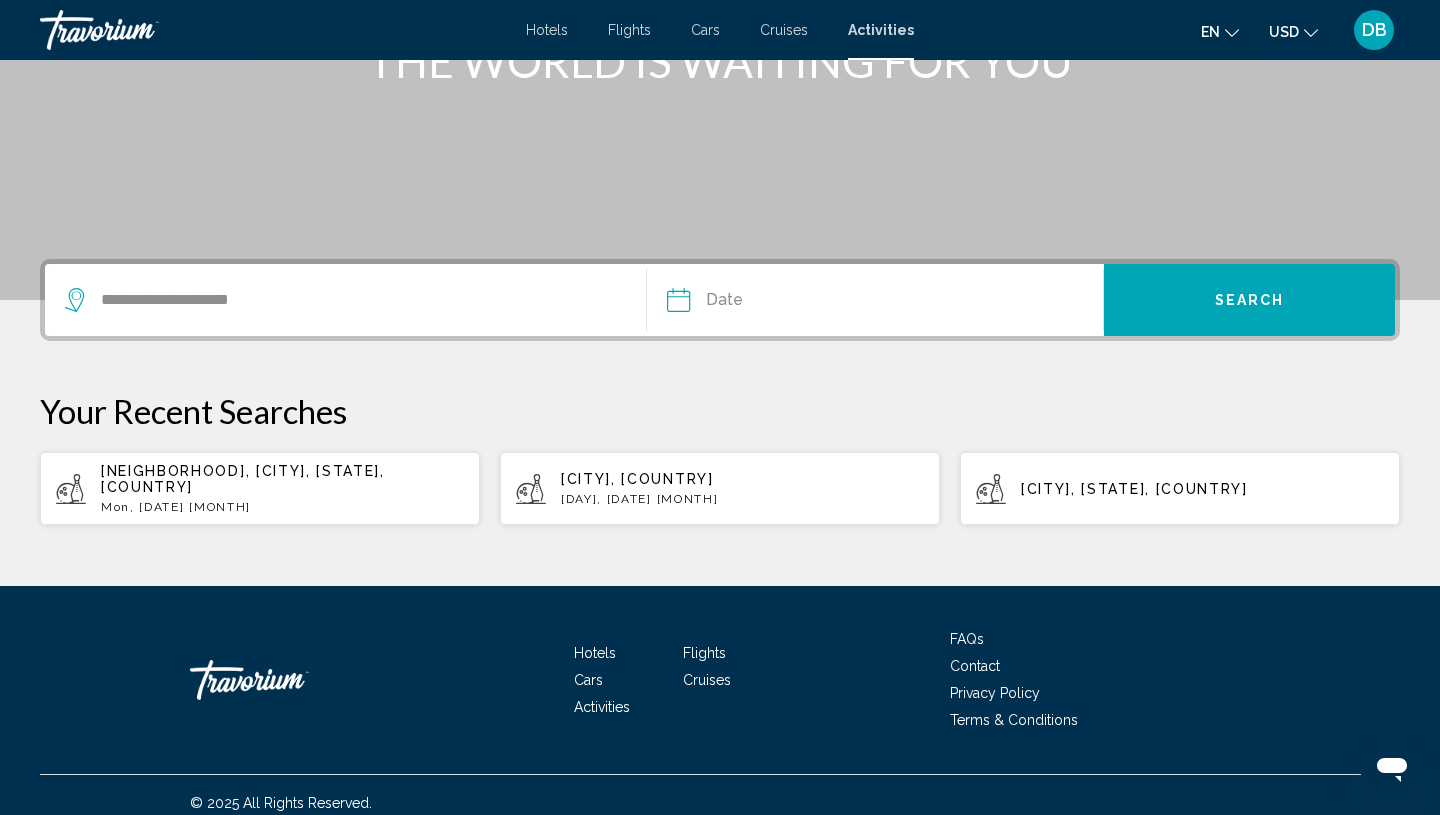 click at bounding box center (775, 303) 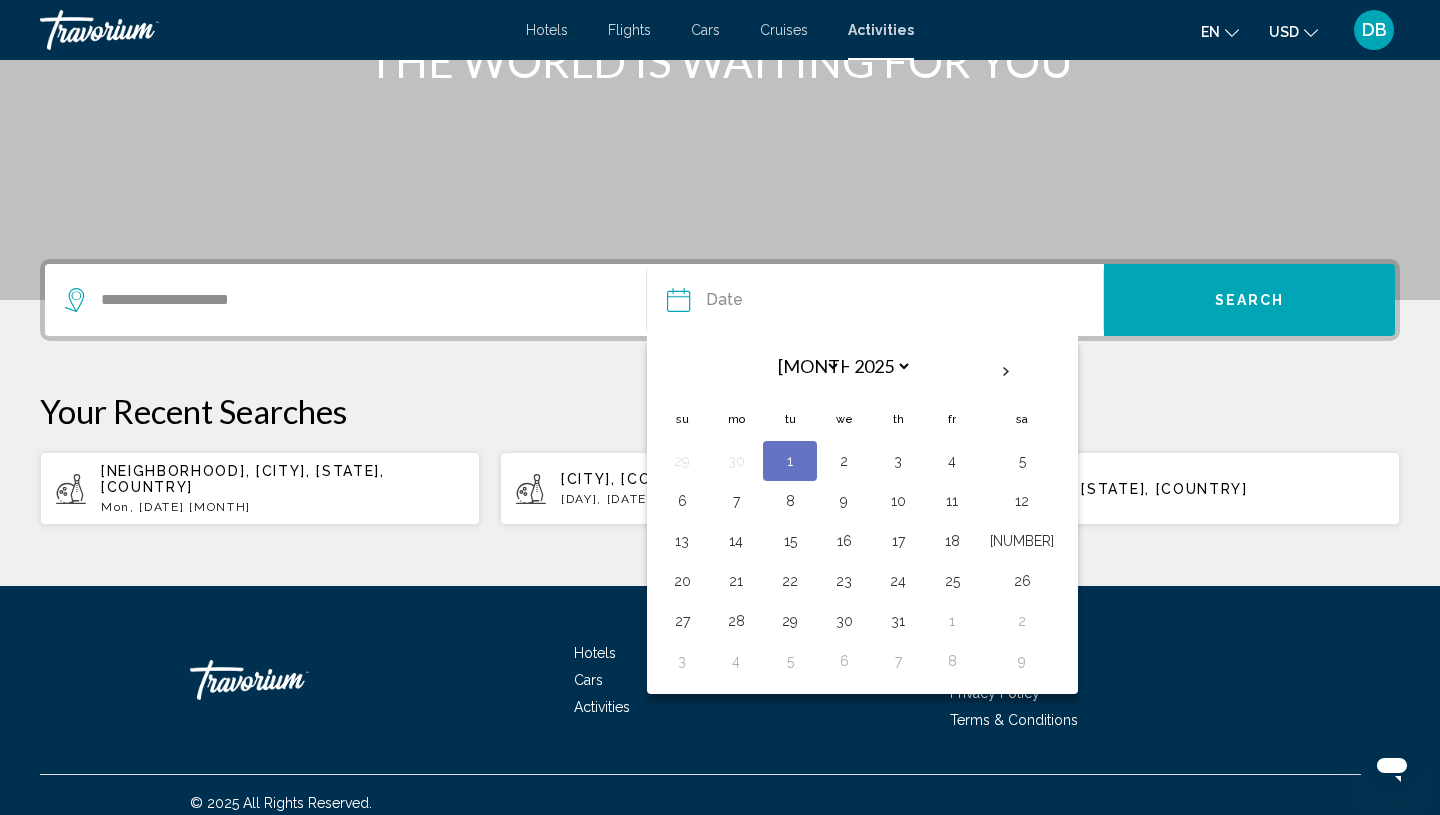 click on "1" at bounding box center [790, 461] 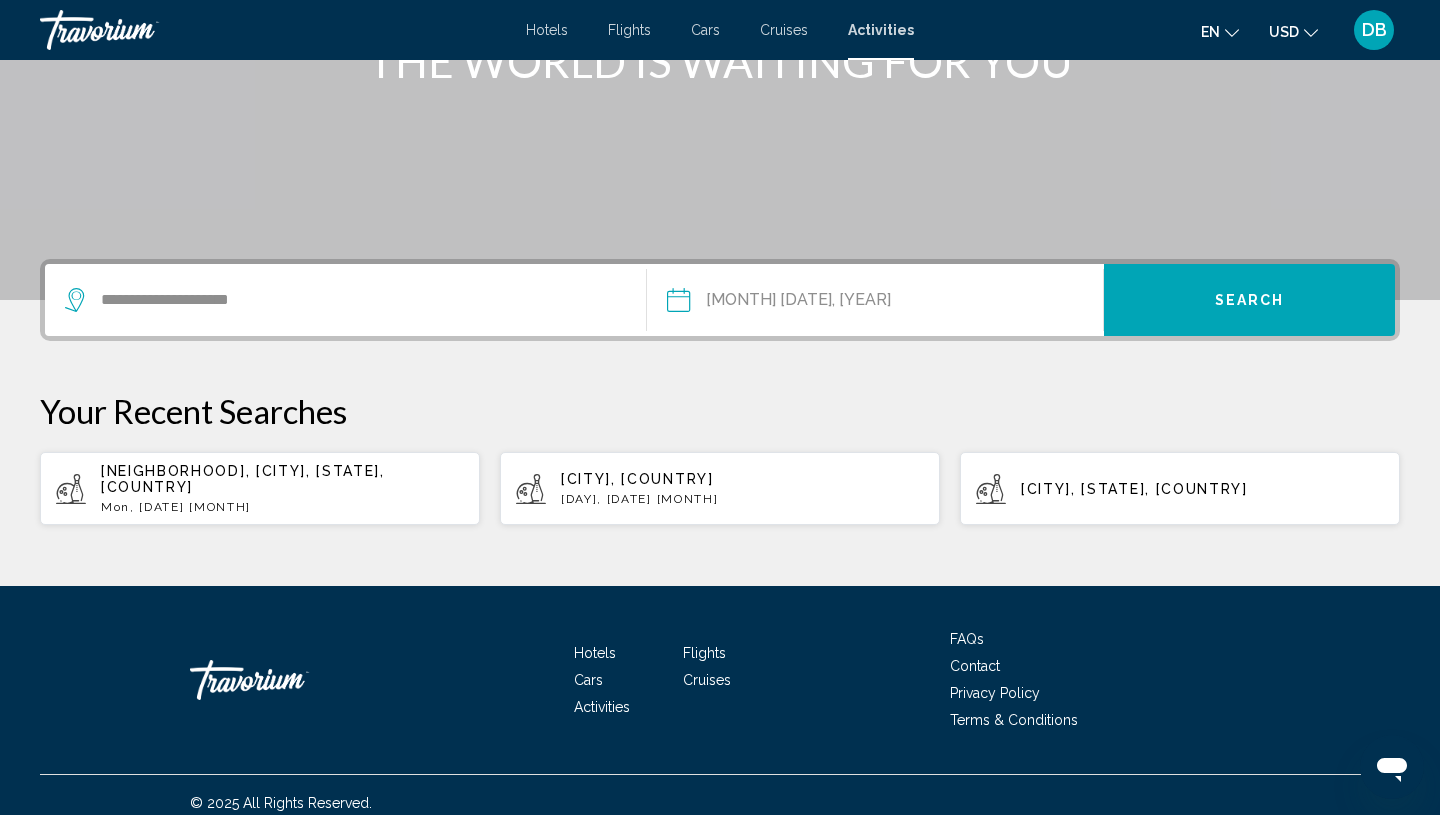 click on "Search" at bounding box center [1249, 300] 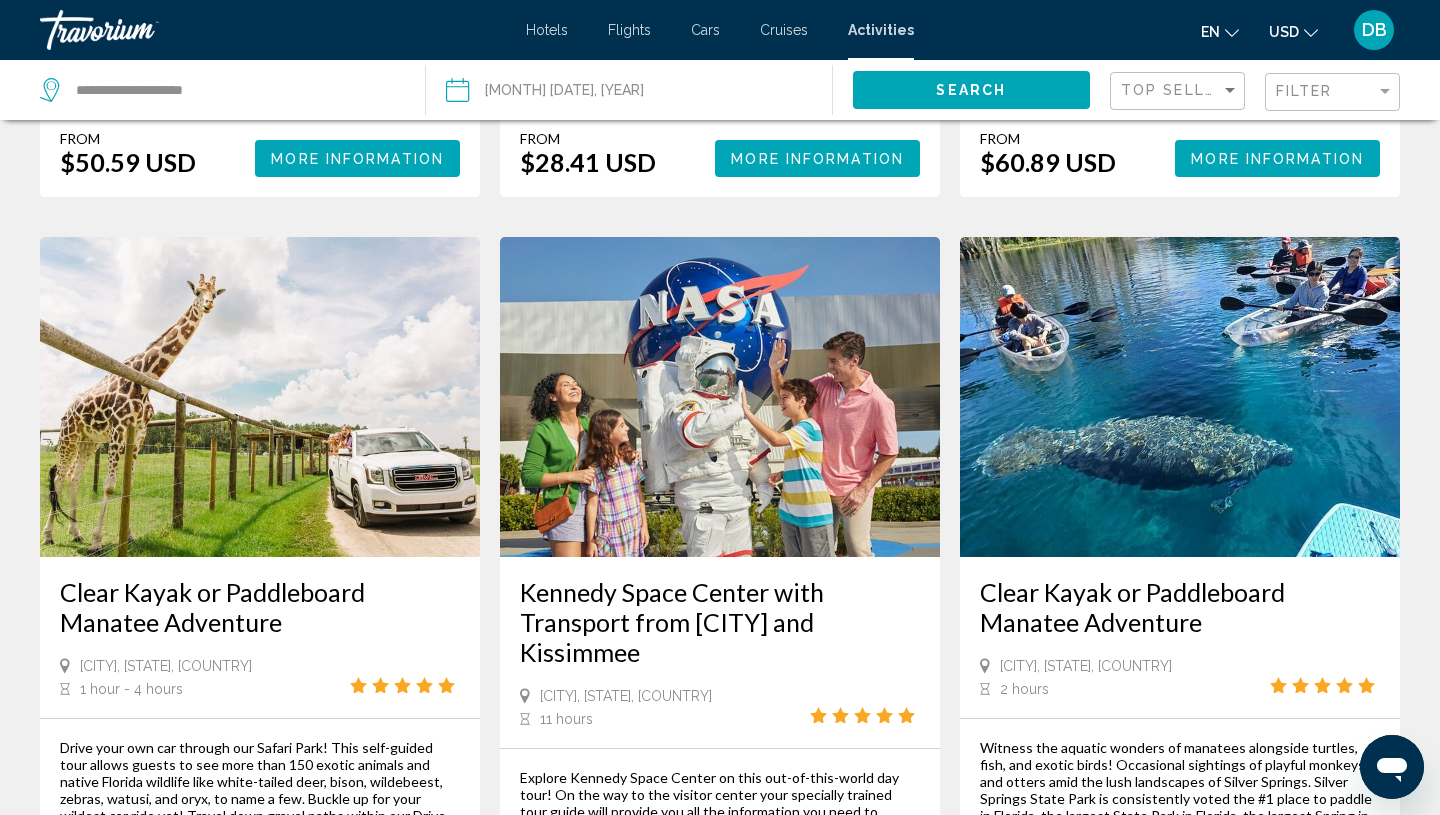 scroll, scrollTop: 825, scrollLeft: 0, axis: vertical 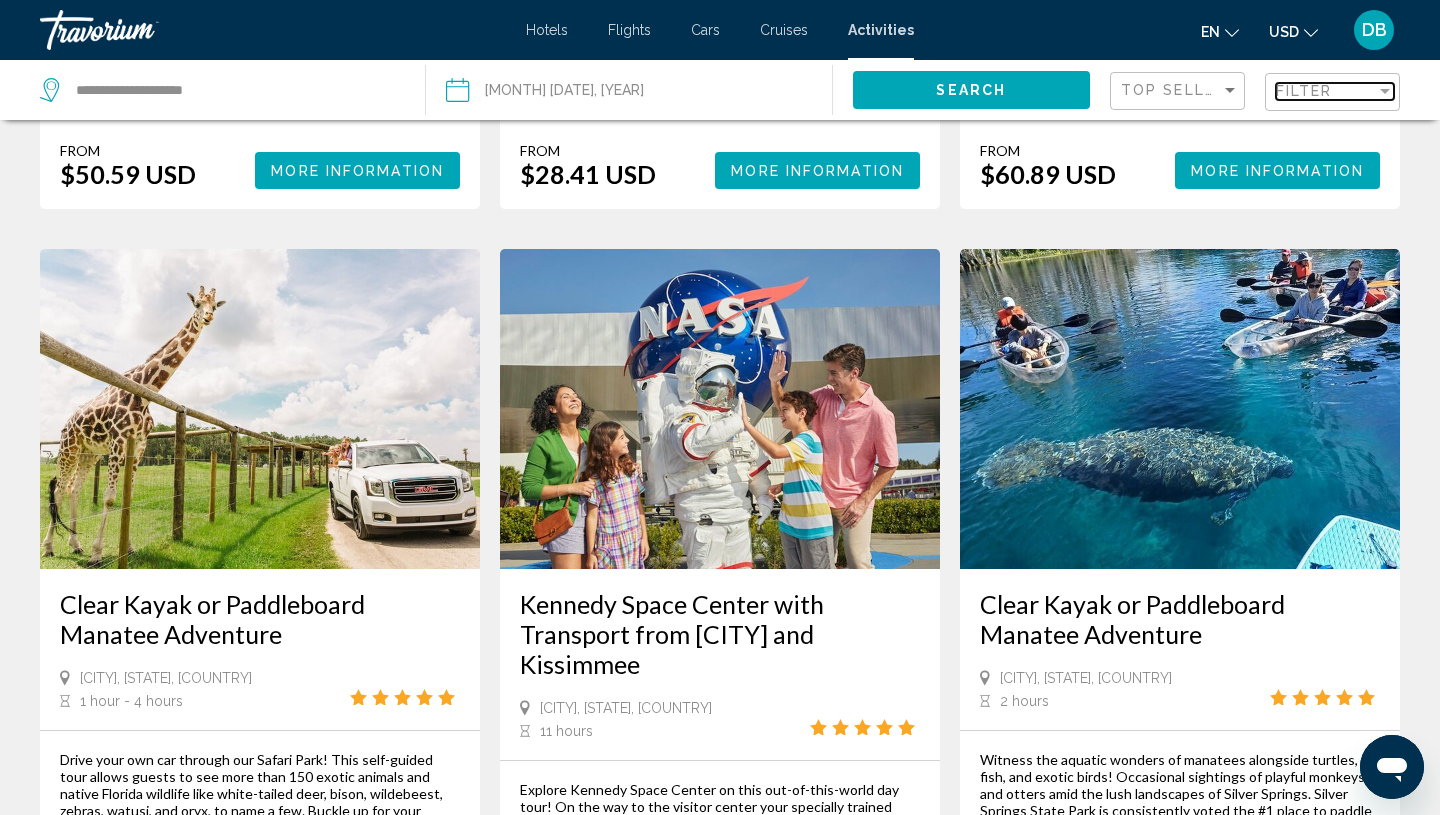 click on "Filter" at bounding box center (1304, 91) 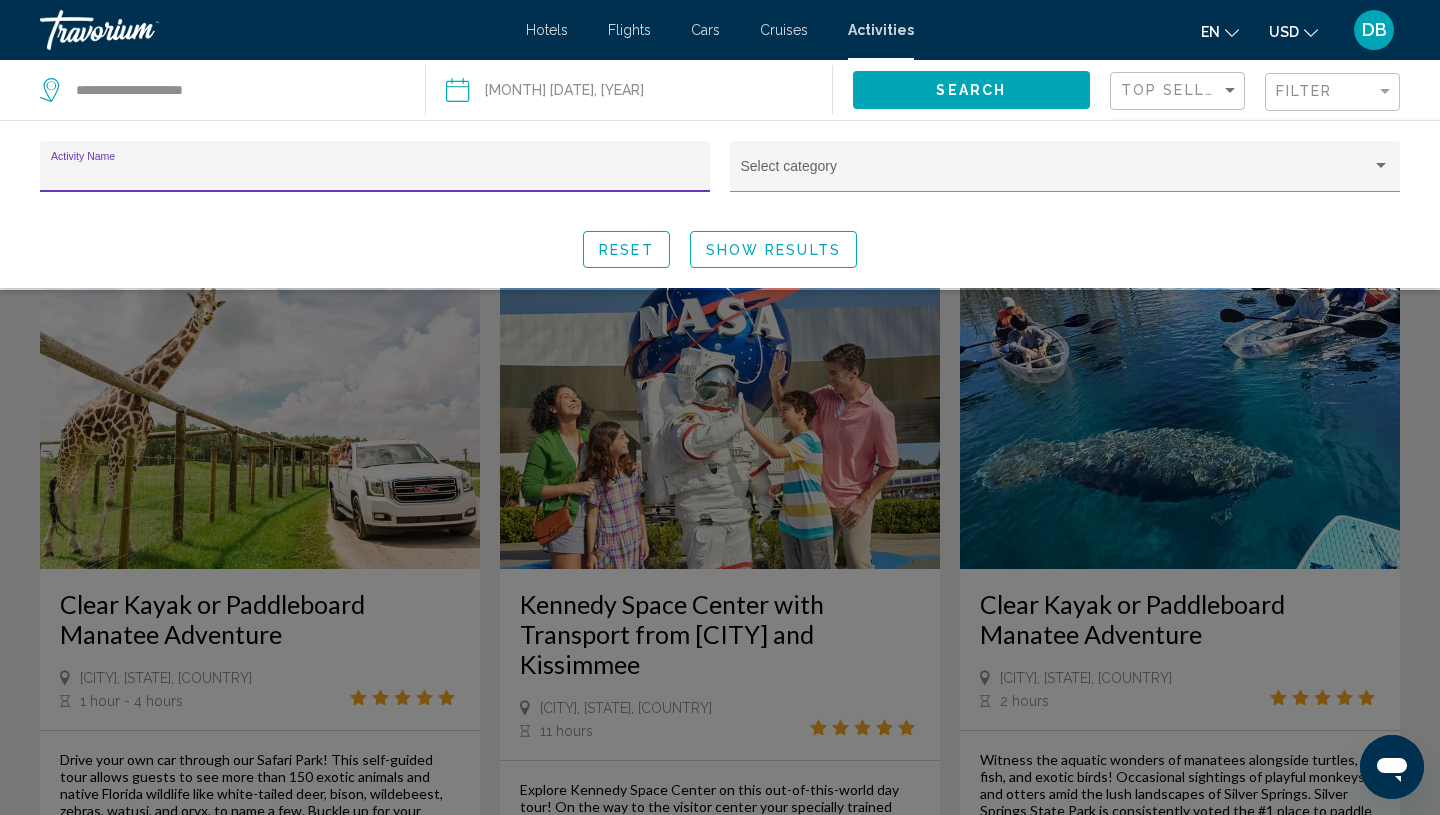 click on "Activity Name" at bounding box center [375, 174] 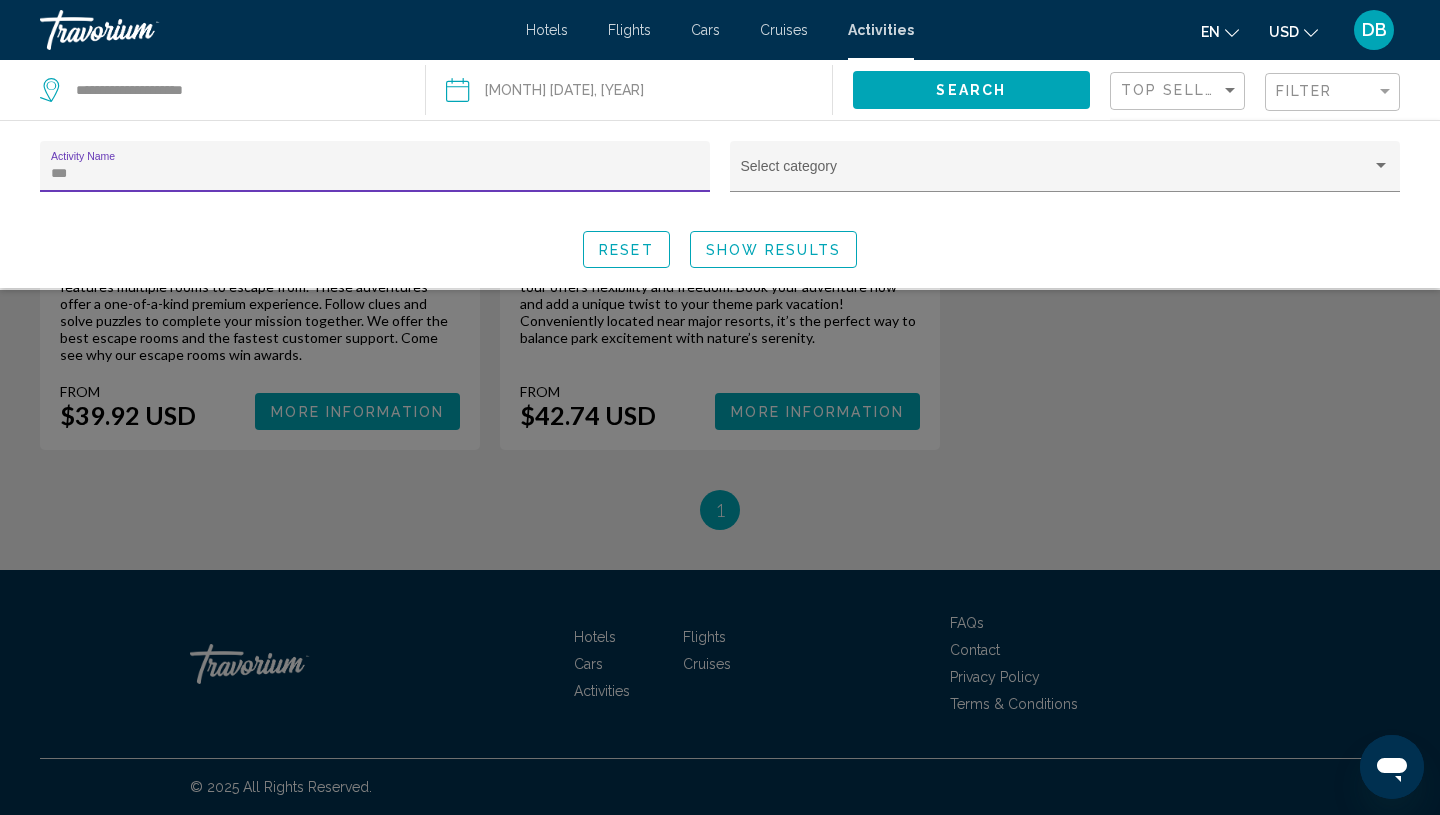 scroll, scrollTop: 601, scrollLeft: 0, axis: vertical 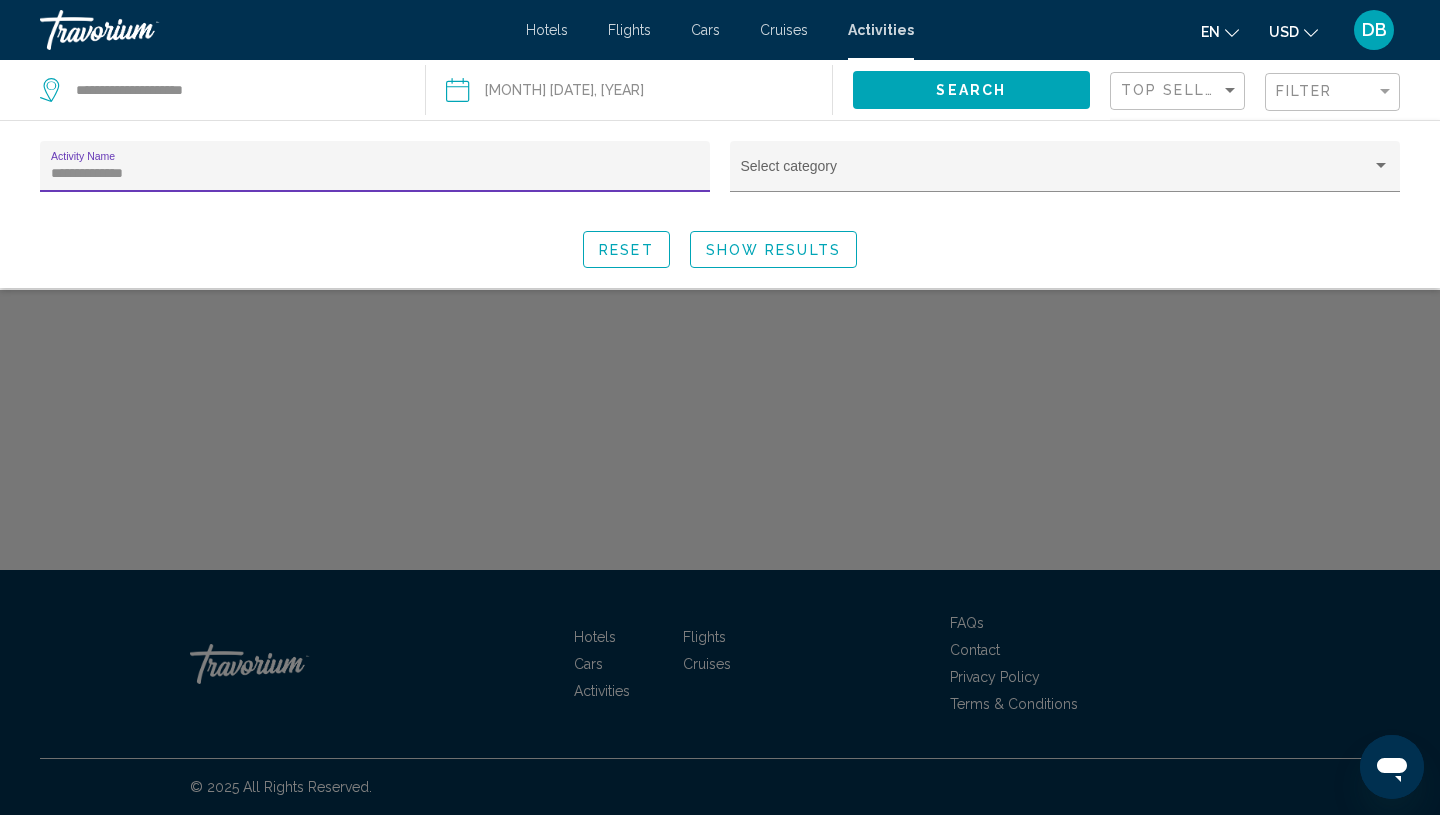 type on "**********" 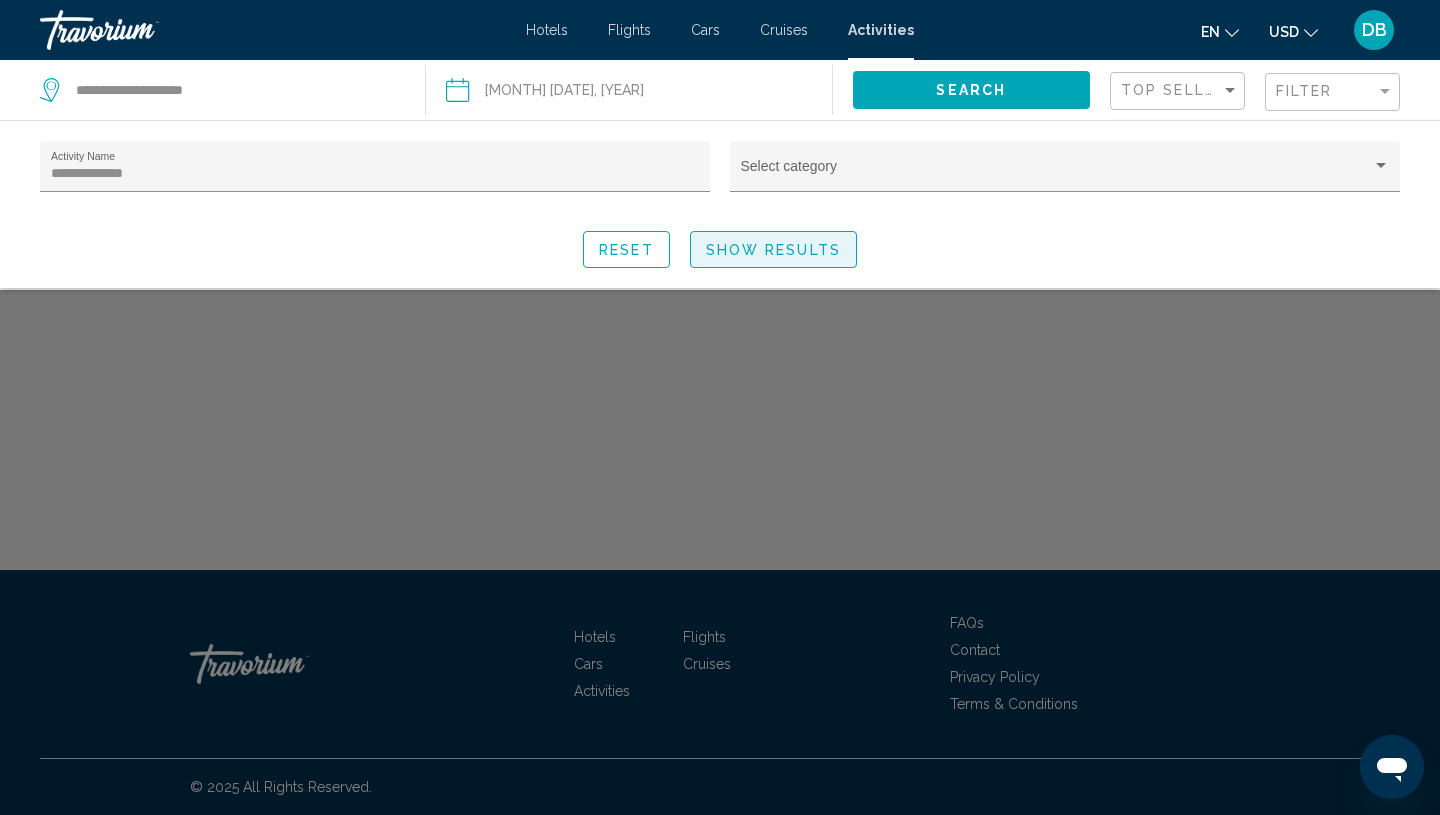 click on "Show Results" at bounding box center [773, 250] 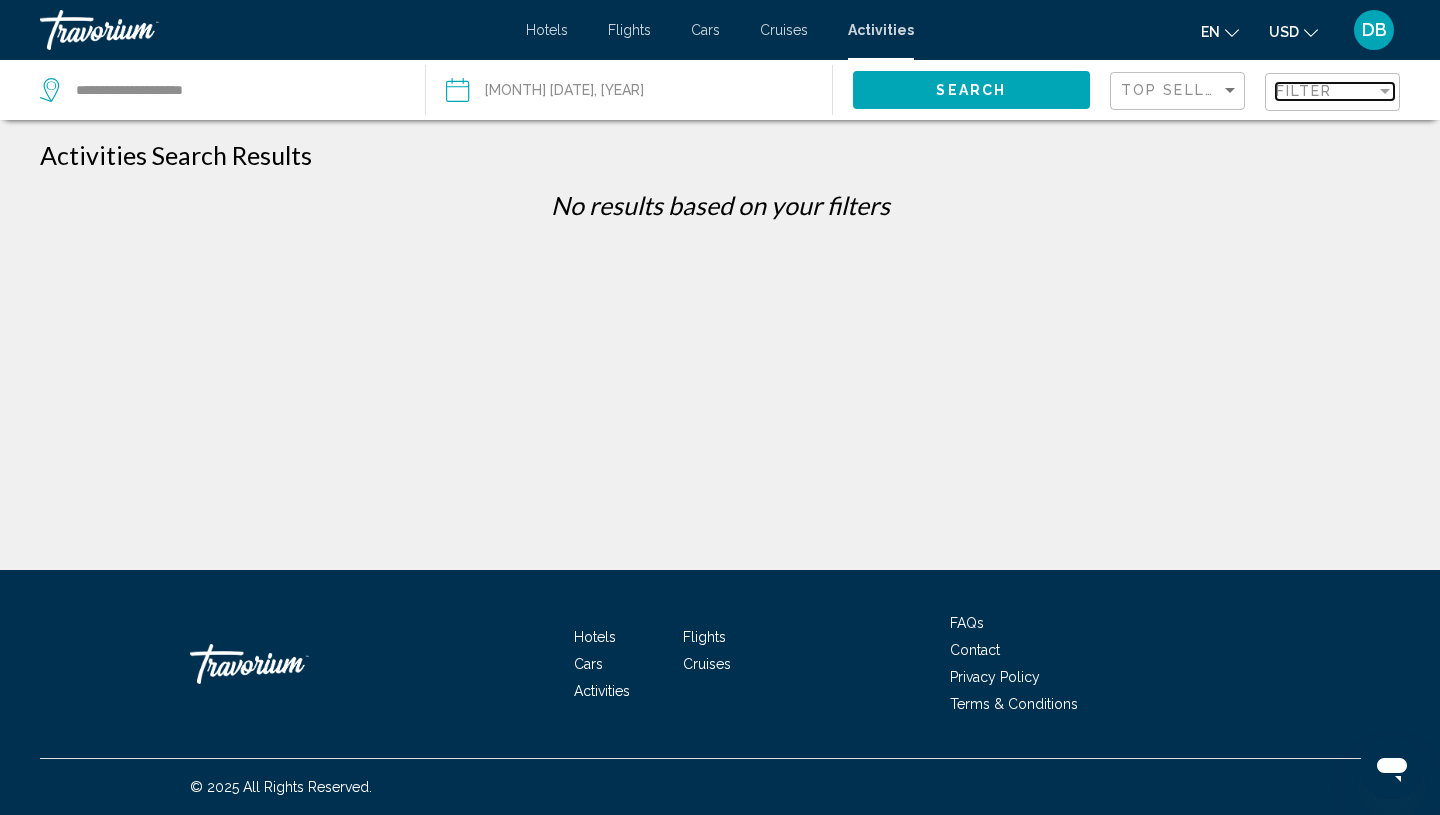 click on "Filter" at bounding box center (1304, 91) 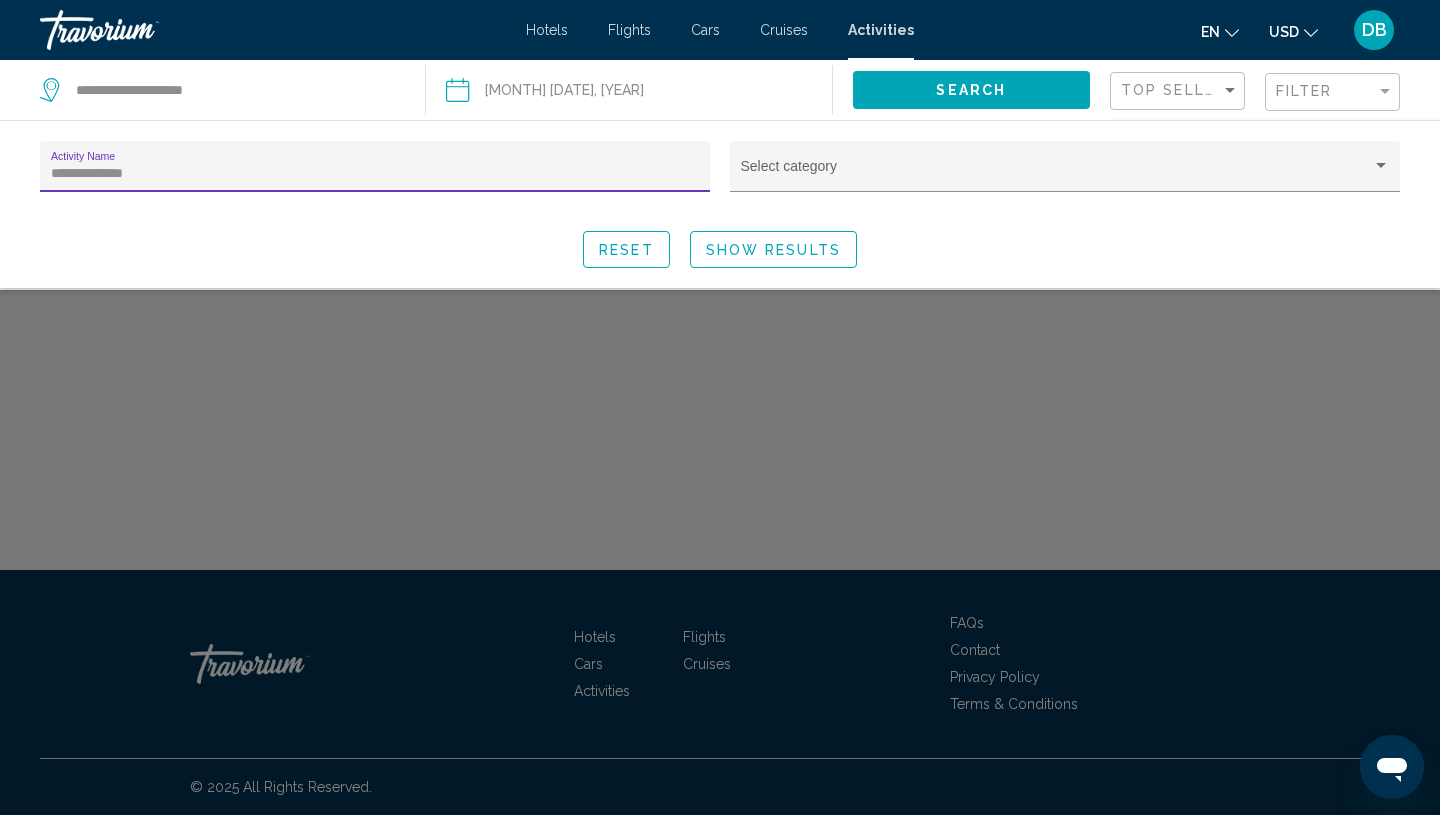 click on "**********" at bounding box center [375, 174] 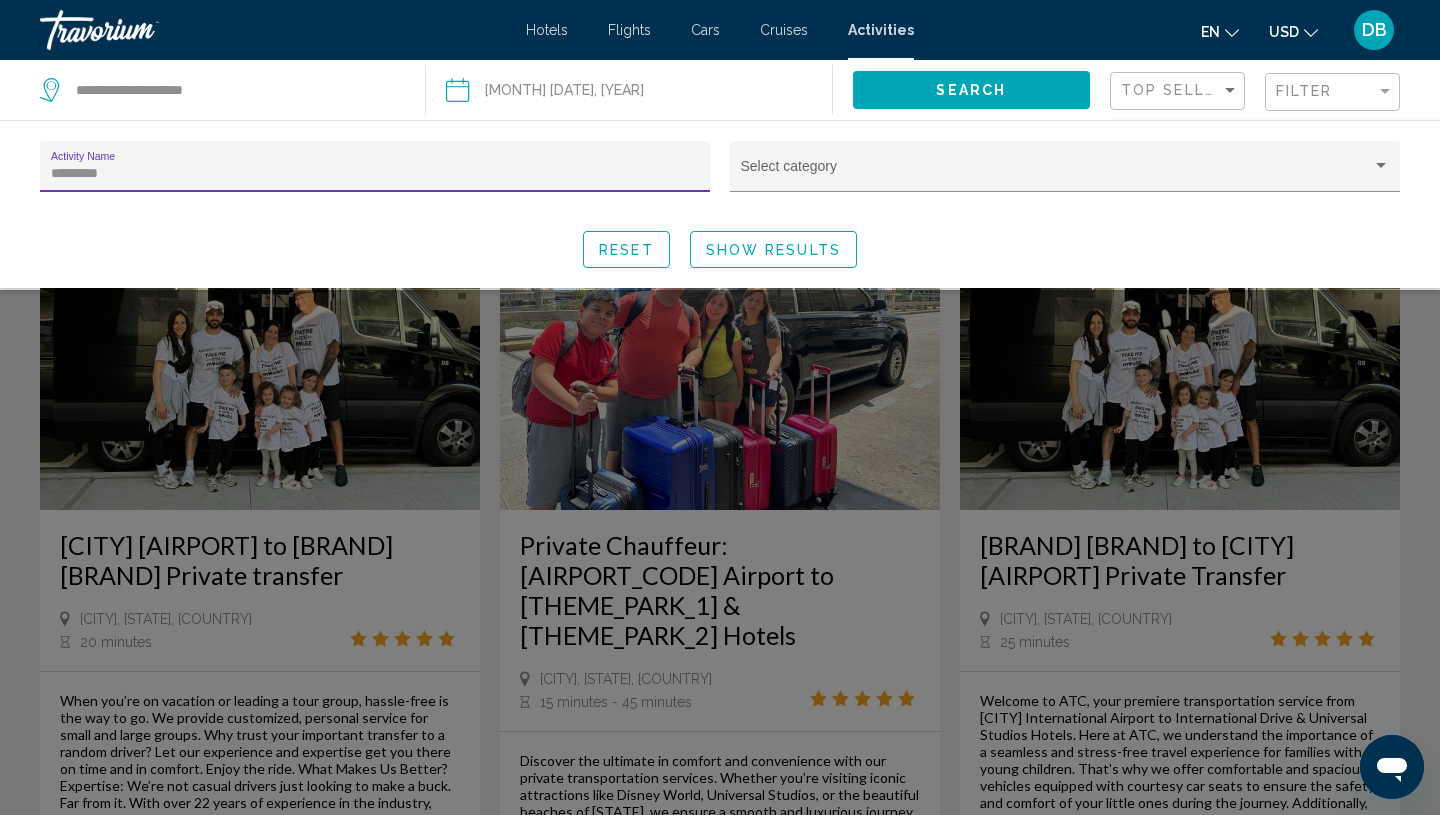 type on "*********" 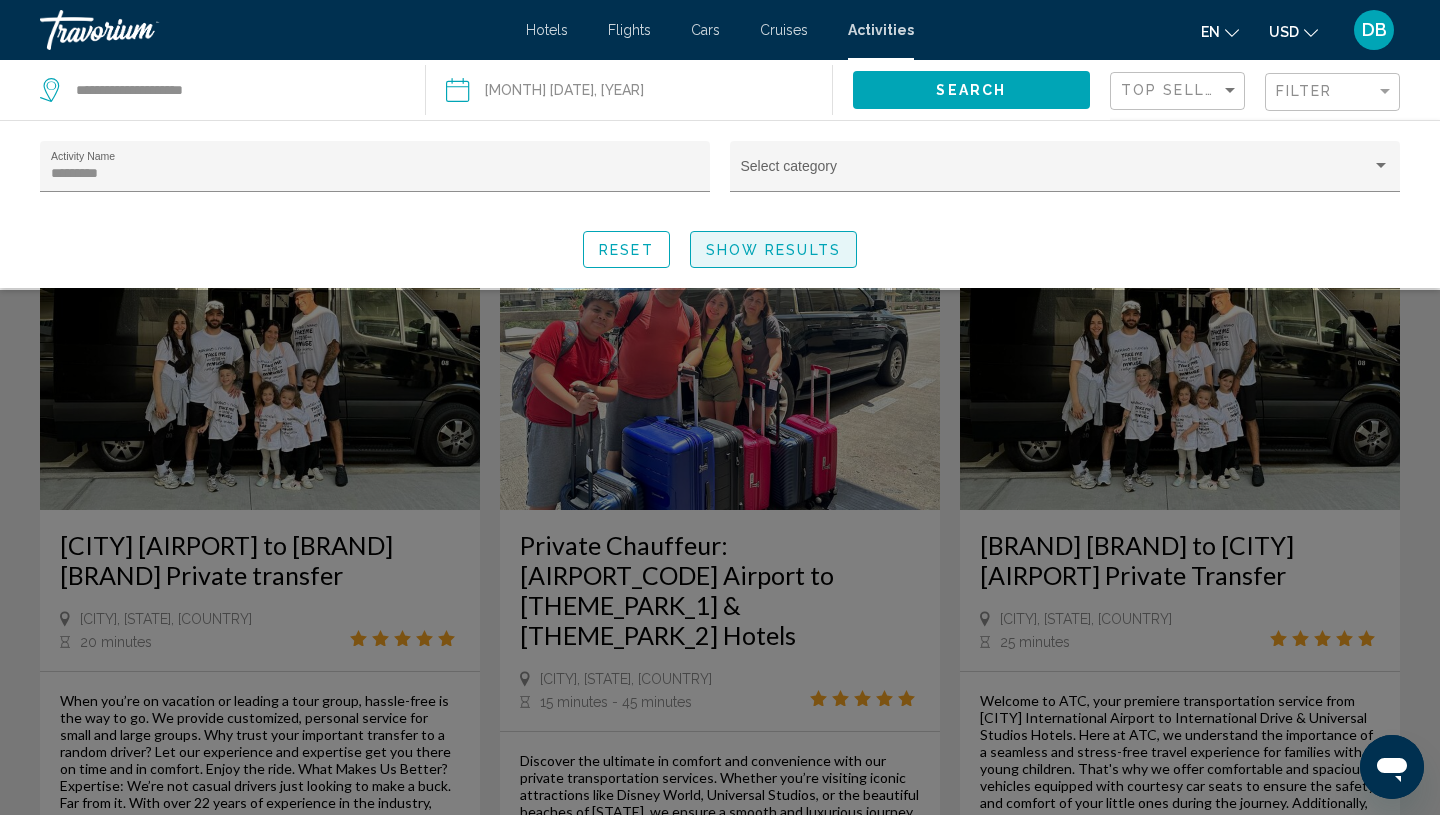 click on "Show Results" at bounding box center [773, 249] 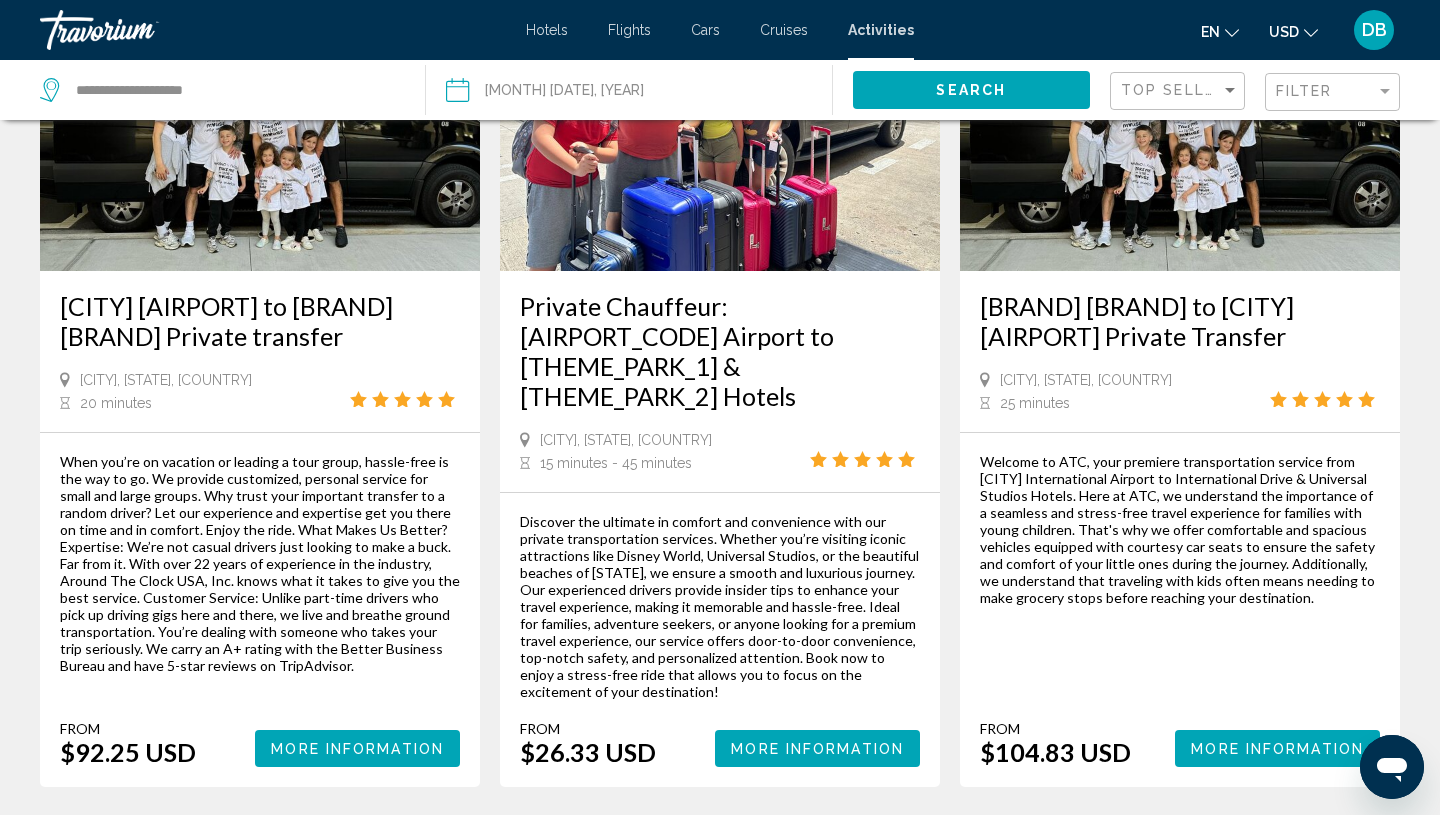 scroll, scrollTop: 236, scrollLeft: 0, axis: vertical 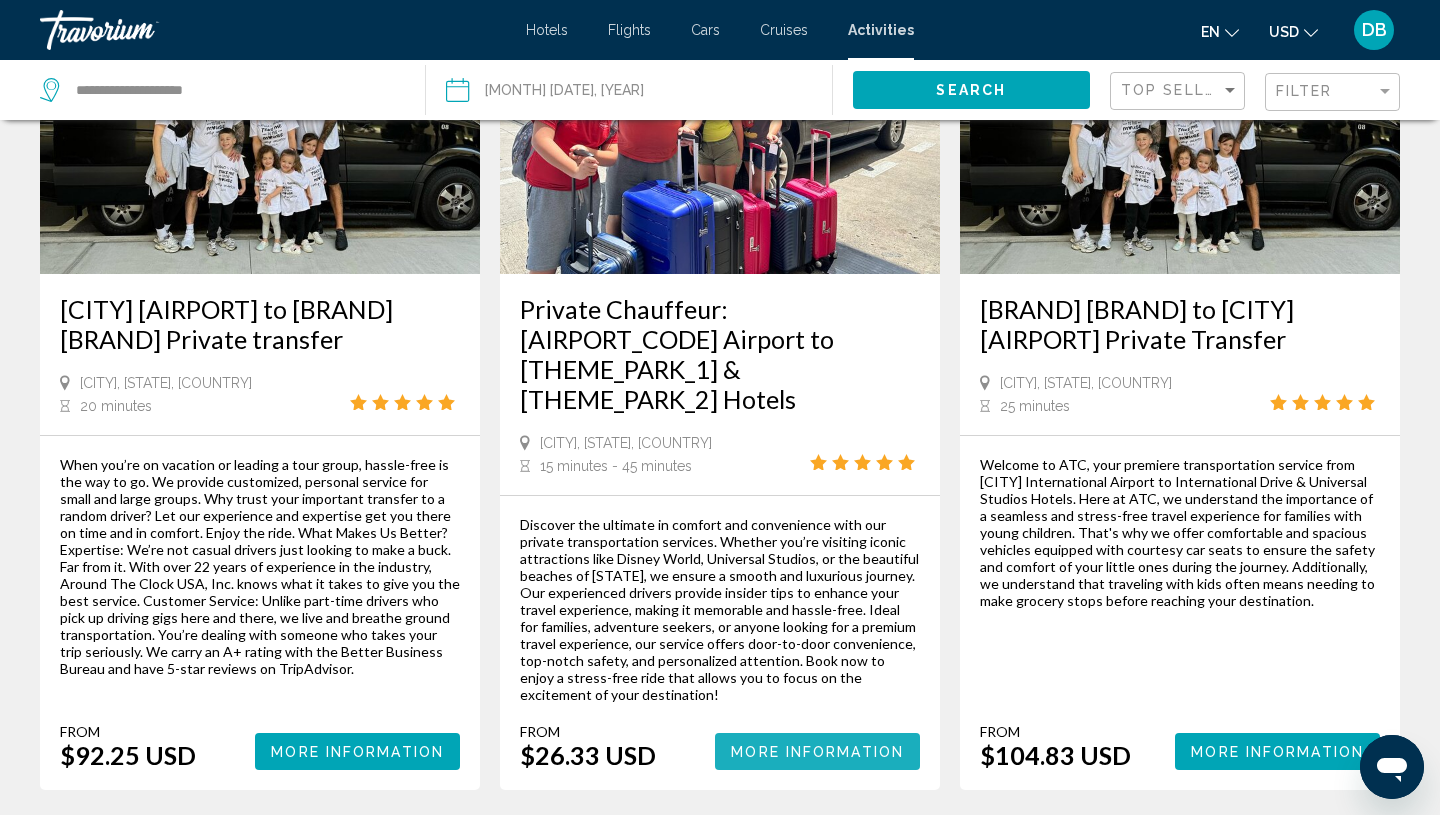 click on "More Information" at bounding box center (817, 752) 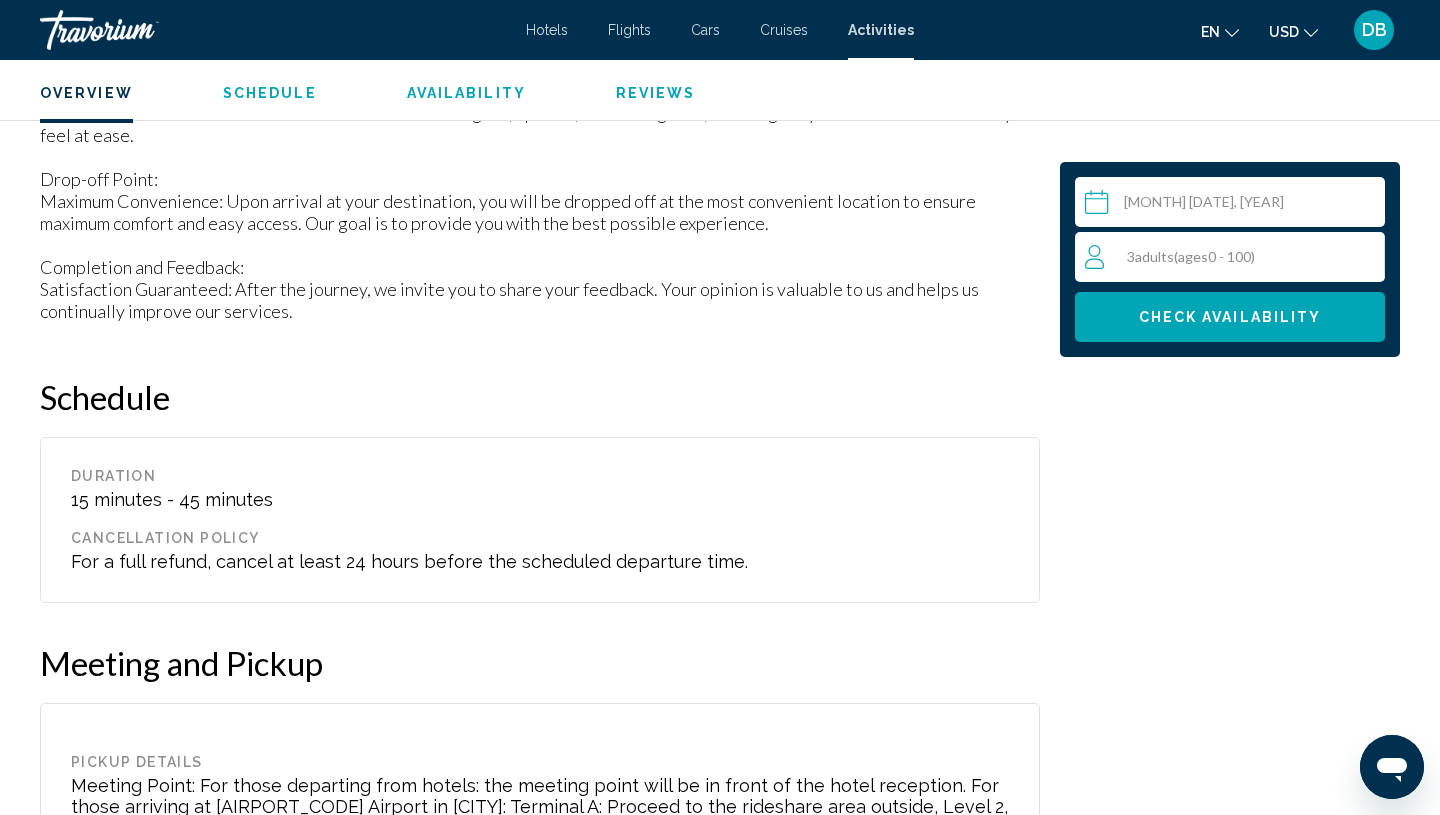 scroll, scrollTop: 2297, scrollLeft: 0, axis: vertical 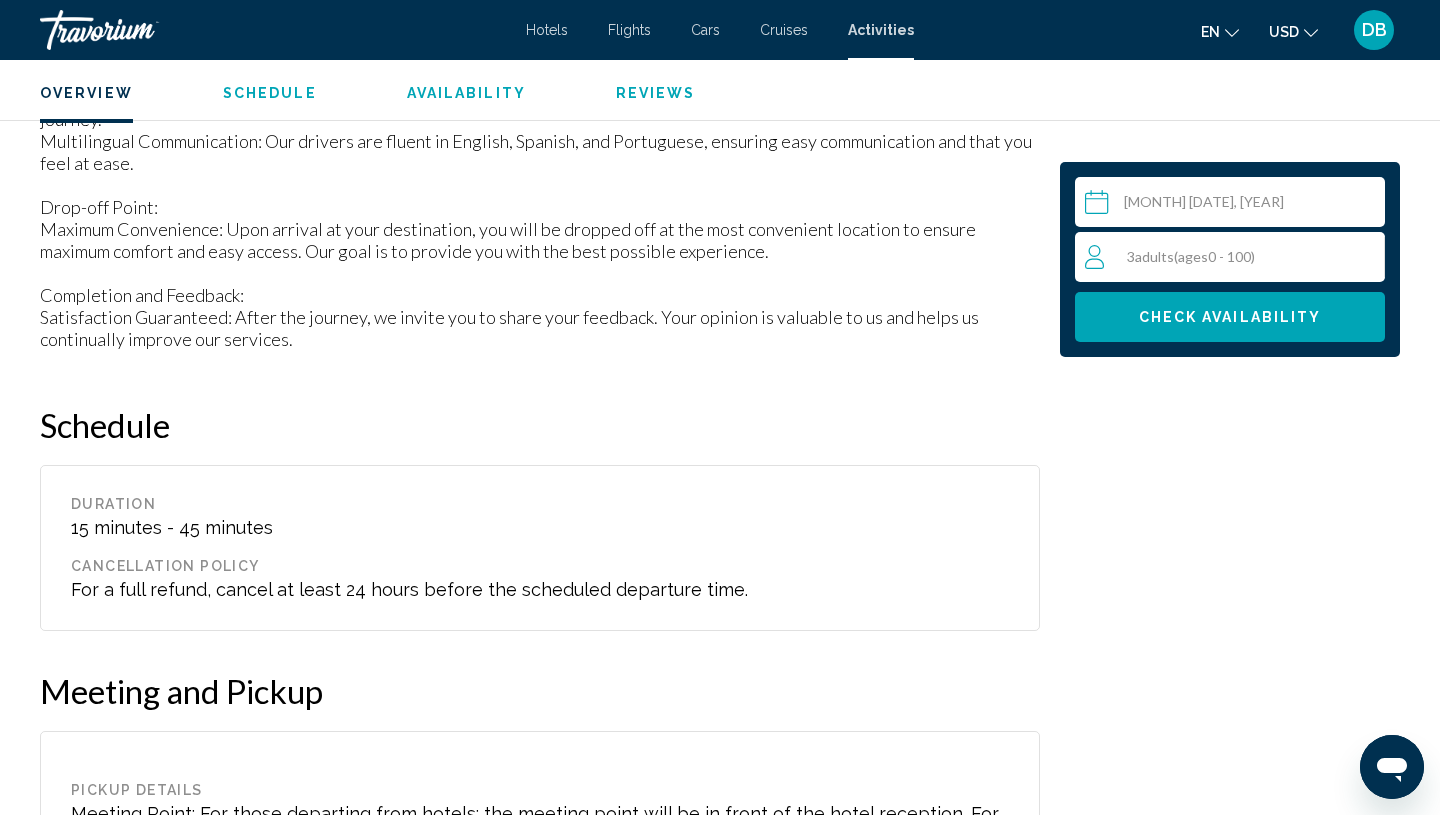 click on "Check Availability" at bounding box center (1230, 318) 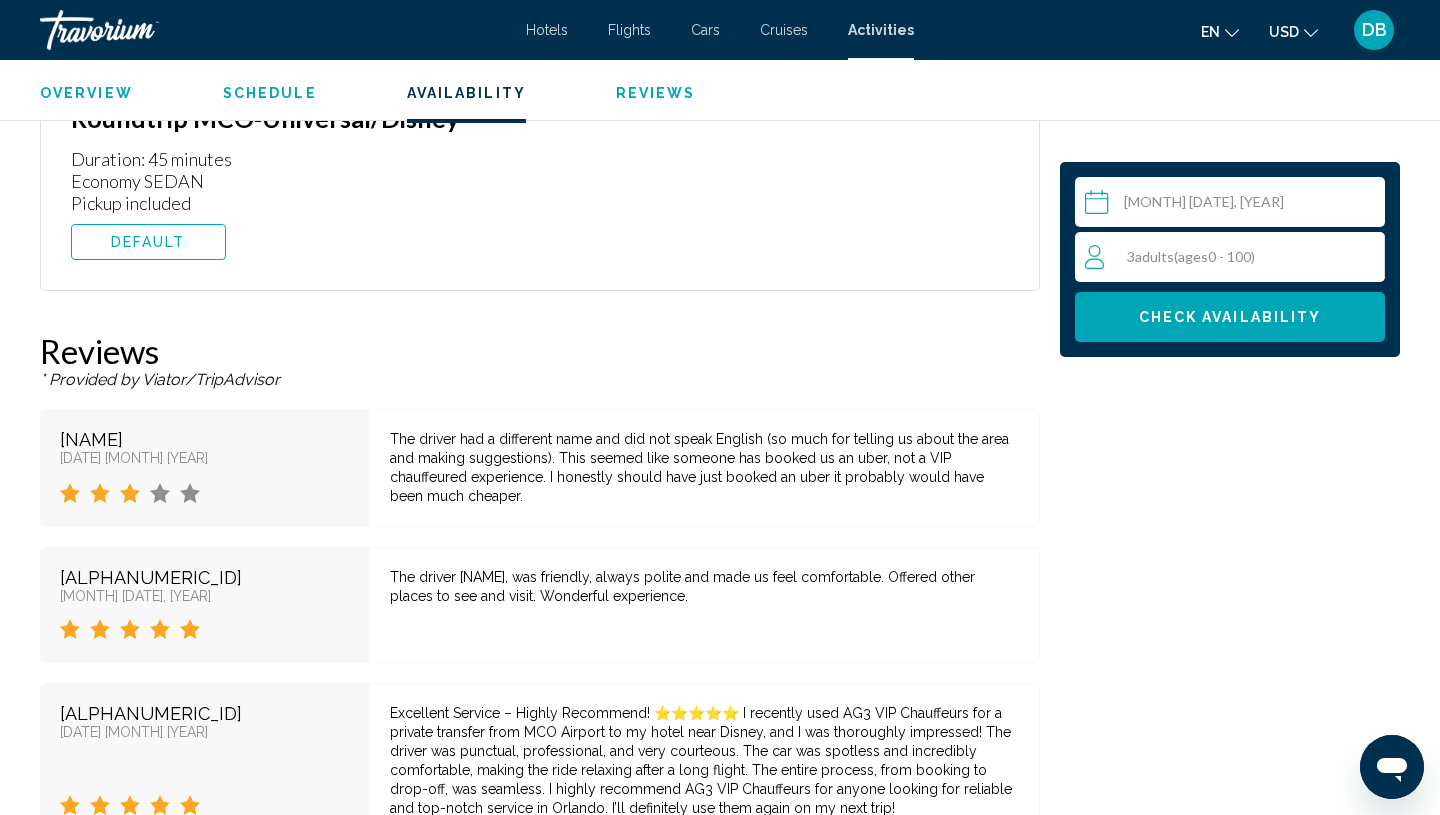 scroll, scrollTop: 4034, scrollLeft: 0, axis: vertical 